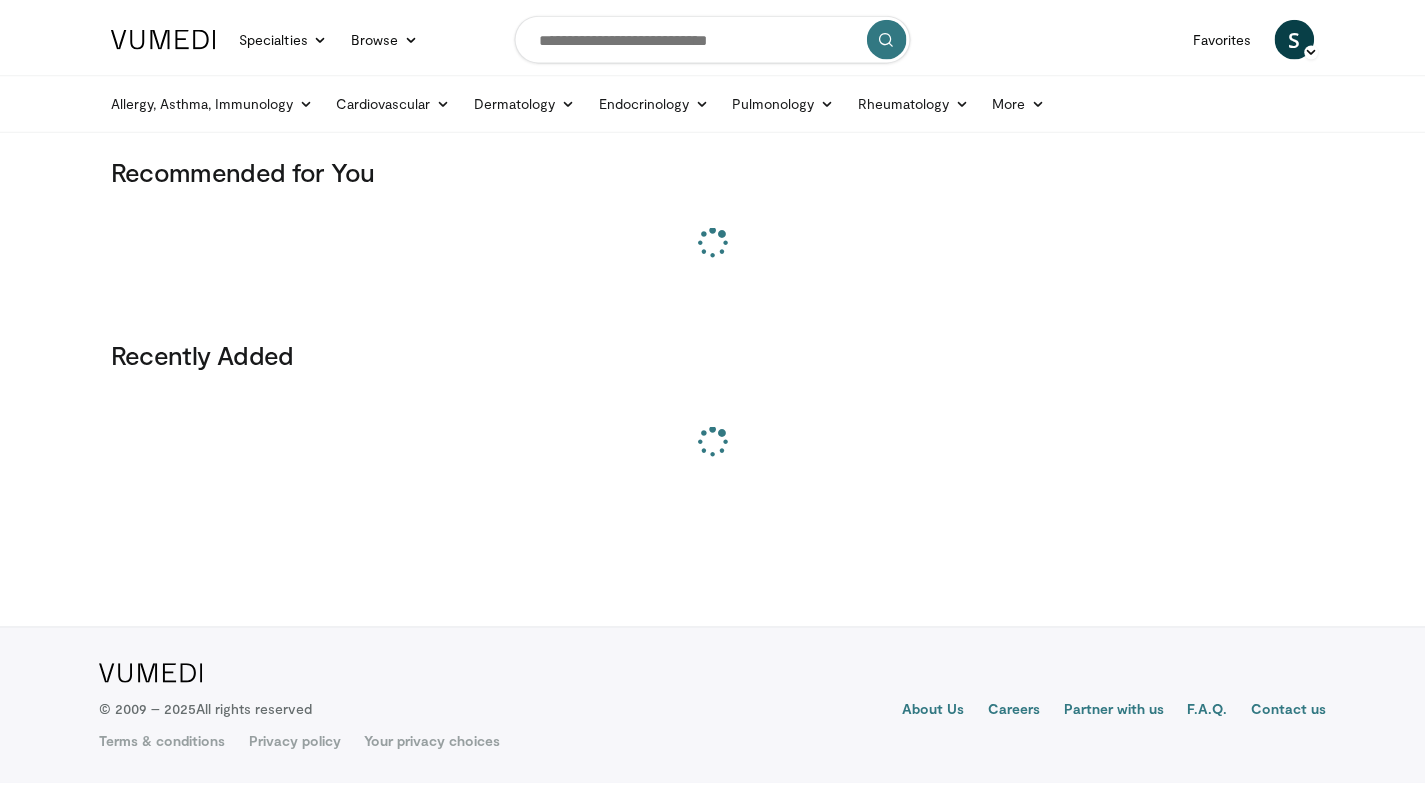 scroll, scrollTop: 0, scrollLeft: 0, axis: both 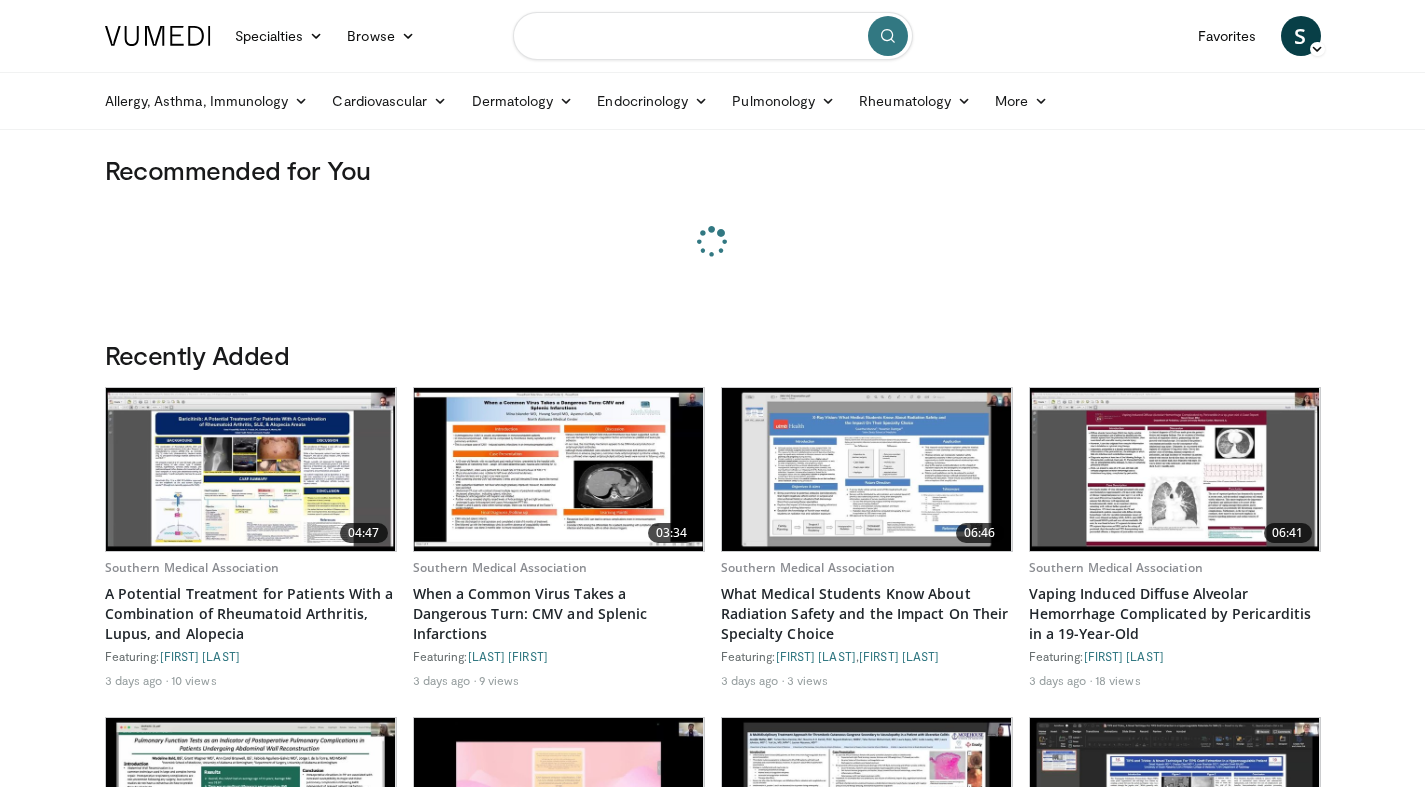 click at bounding box center [713, 36] 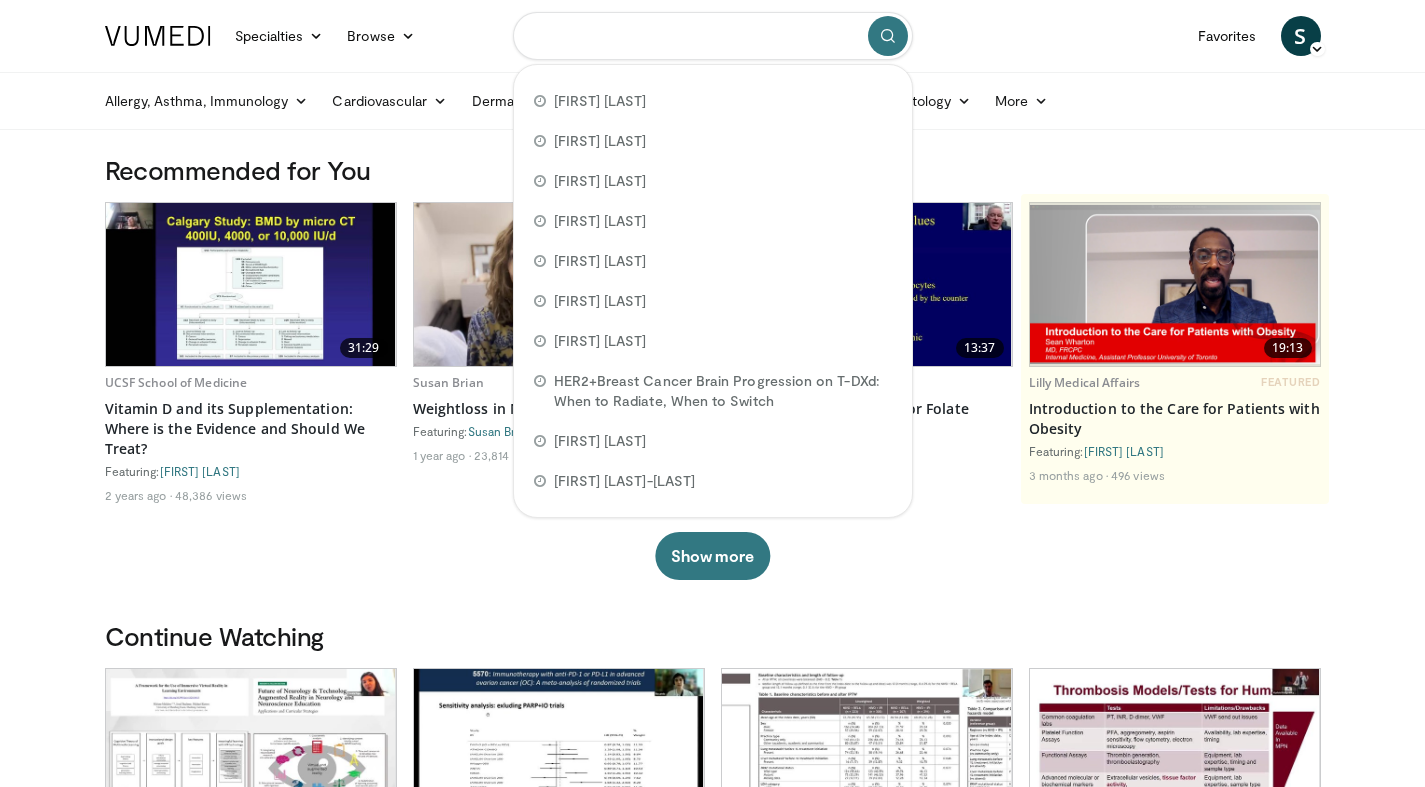 paste on "**********" 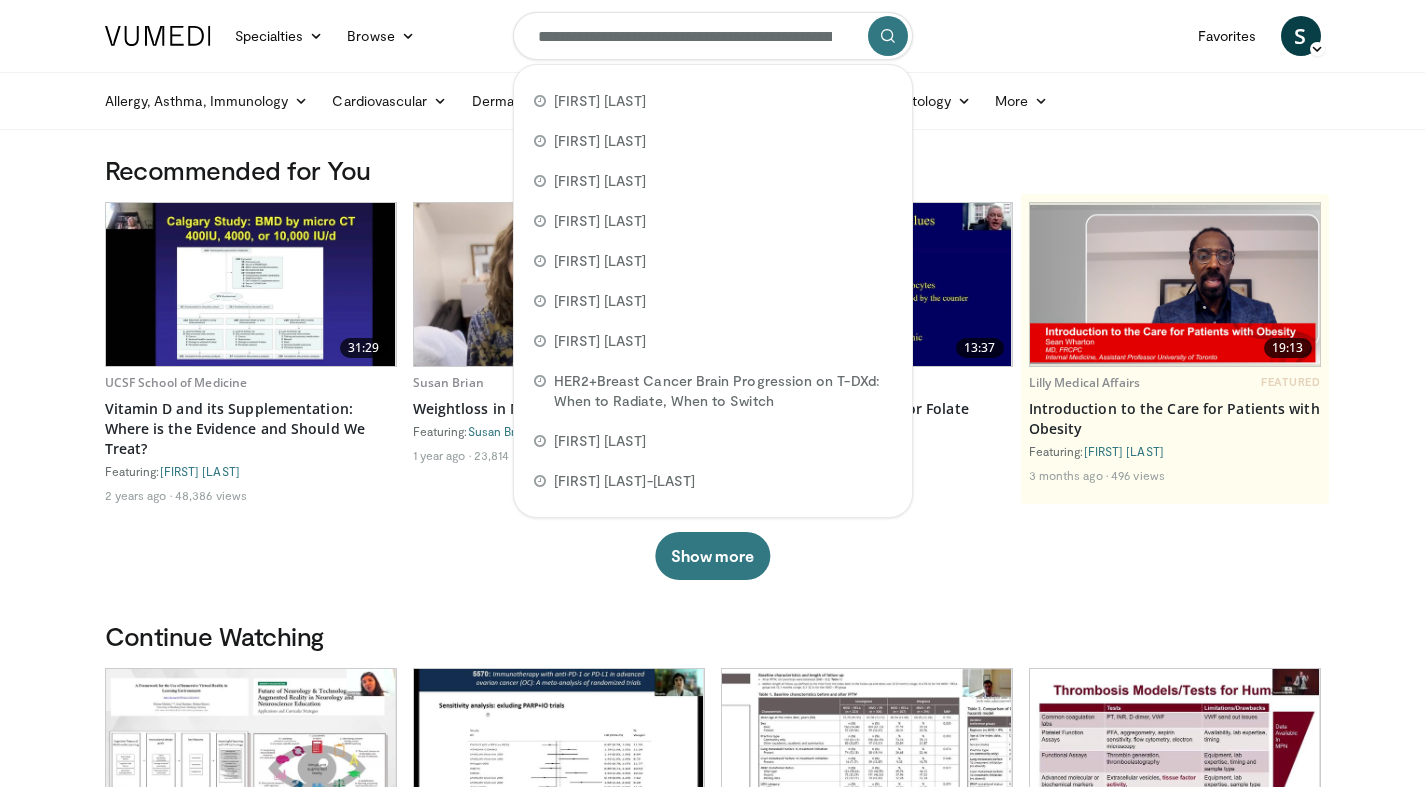 scroll, scrollTop: 0, scrollLeft: 310, axis: horizontal 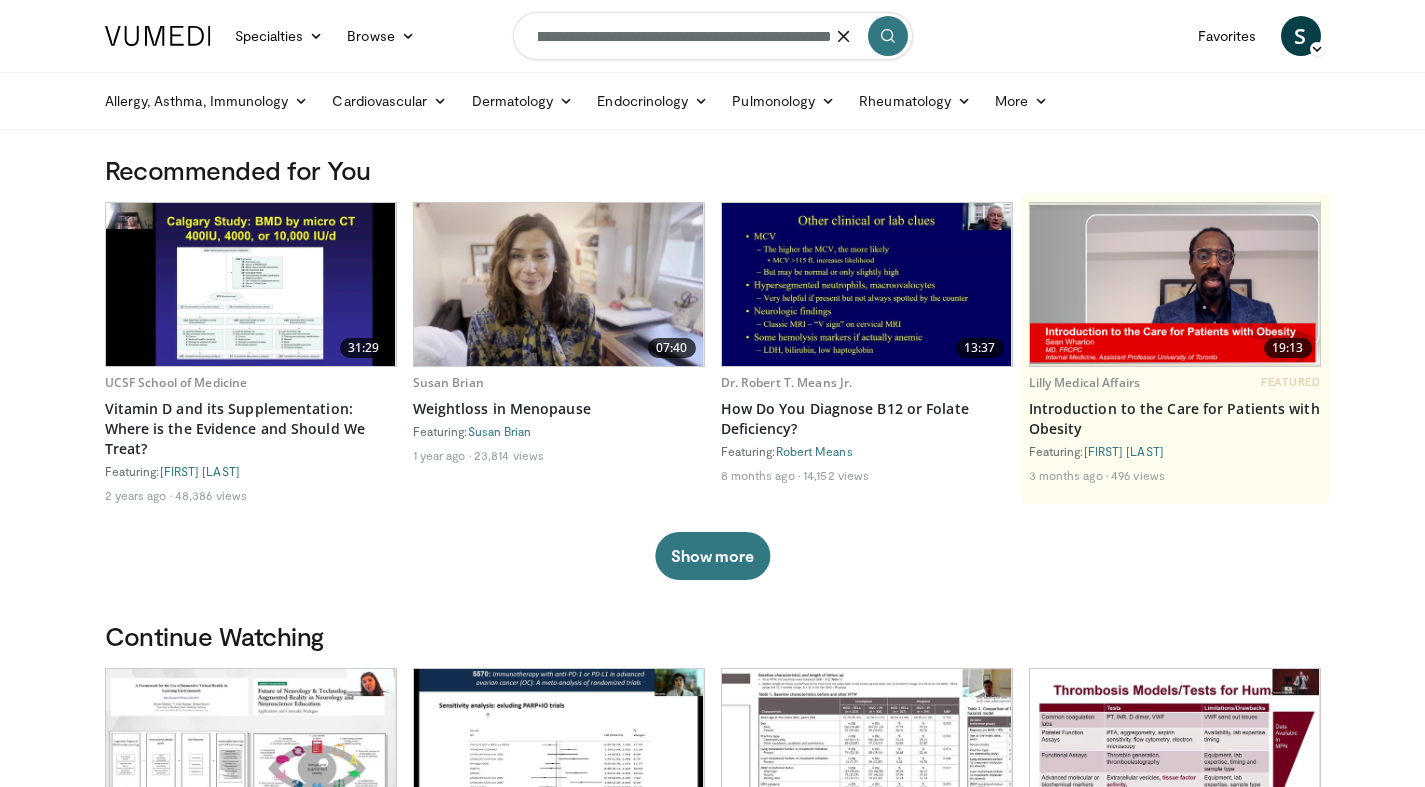 type on "**********" 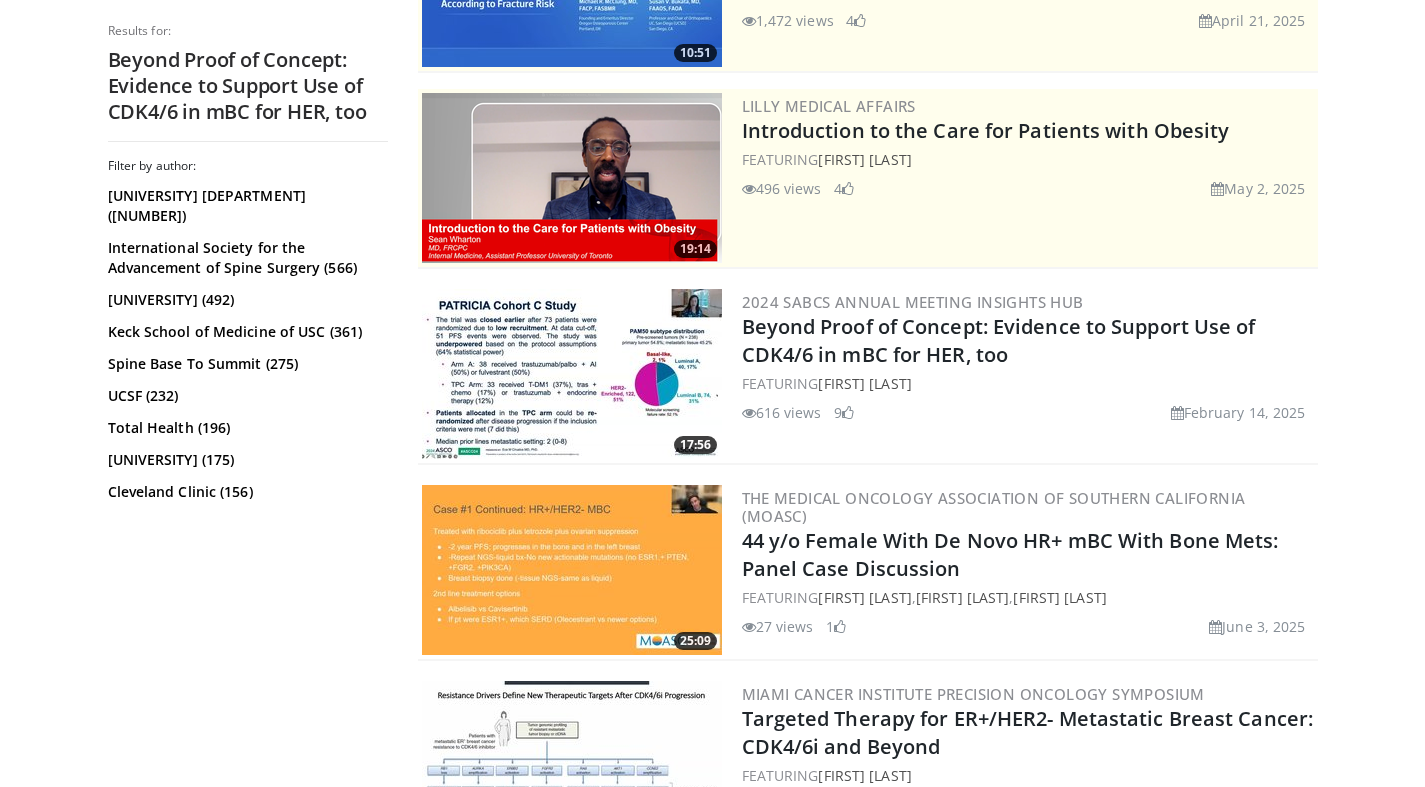 scroll, scrollTop: 334, scrollLeft: 0, axis: vertical 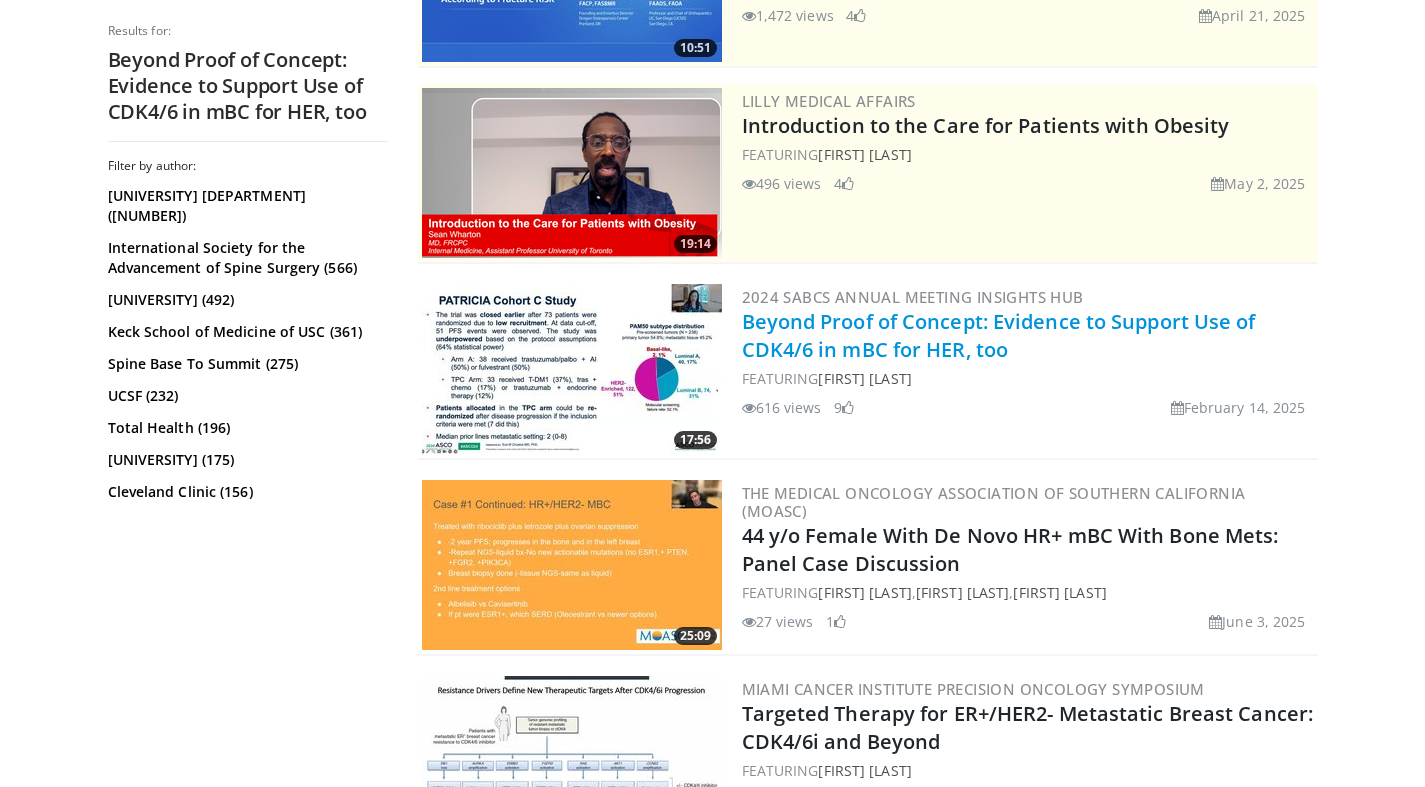 click on "Beyond Proof of Concept: Evidence to Support Use of CDK4/6 in mBC for HER, too" at bounding box center (999, 335) 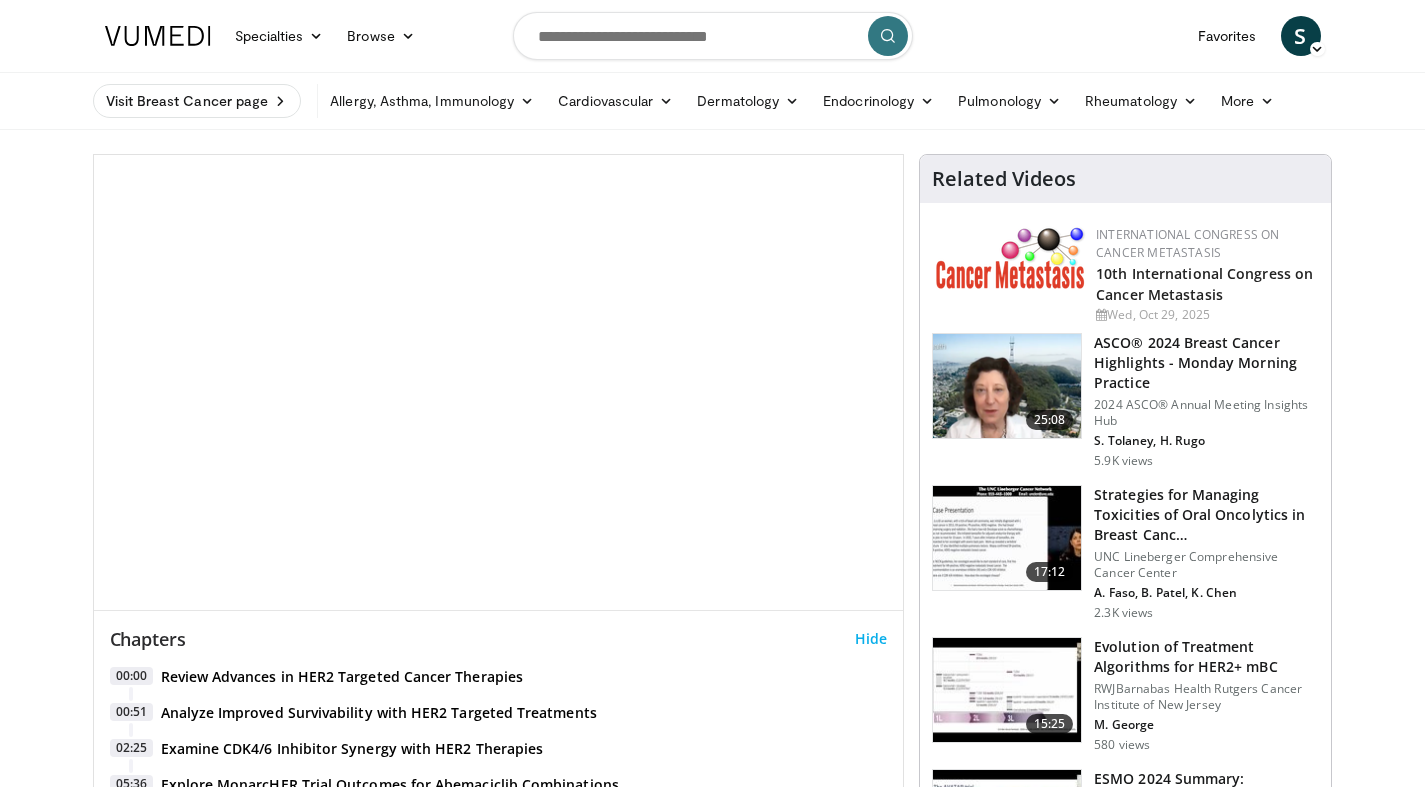 scroll, scrollTop: 0, scrollLeft: 0, axis: both 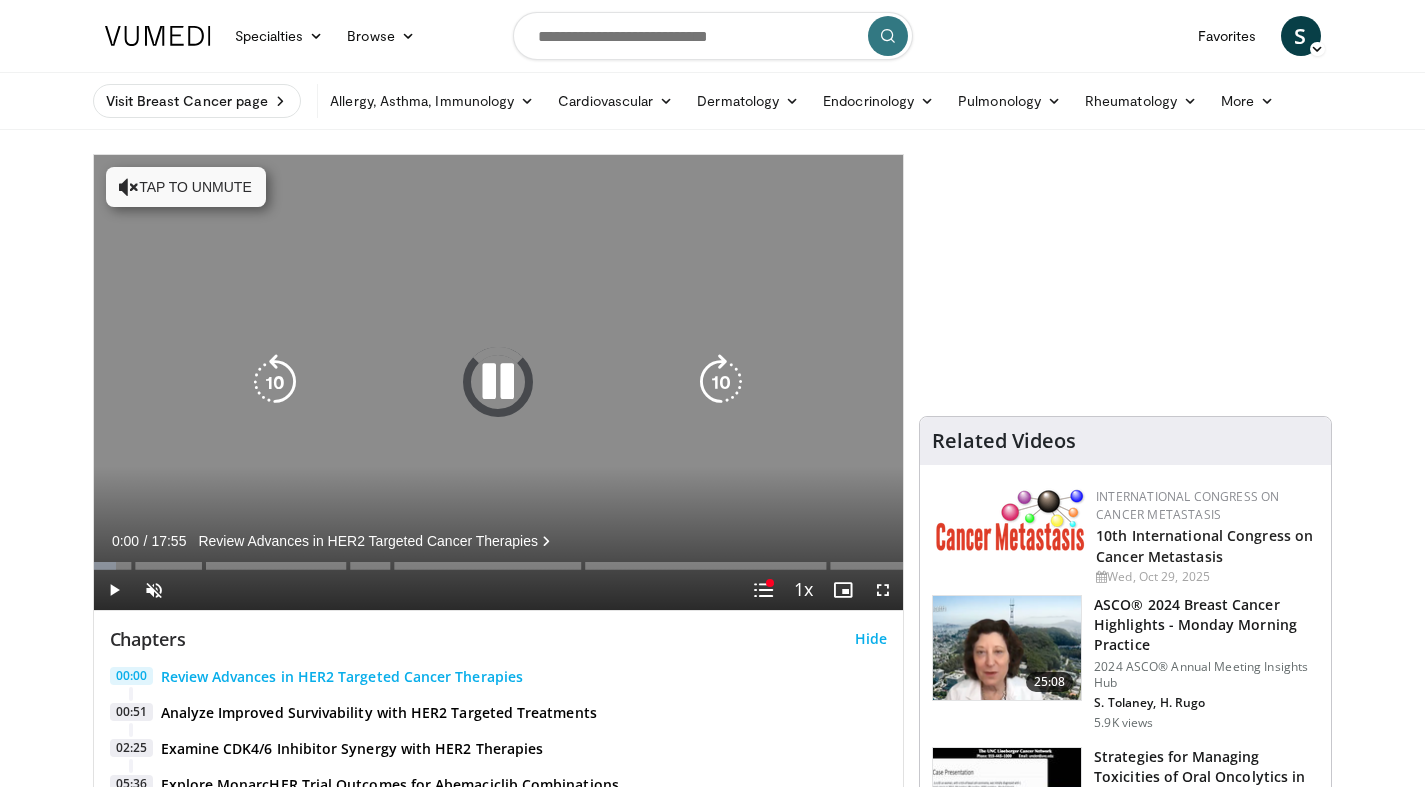 click at bounding box center [498, 382] 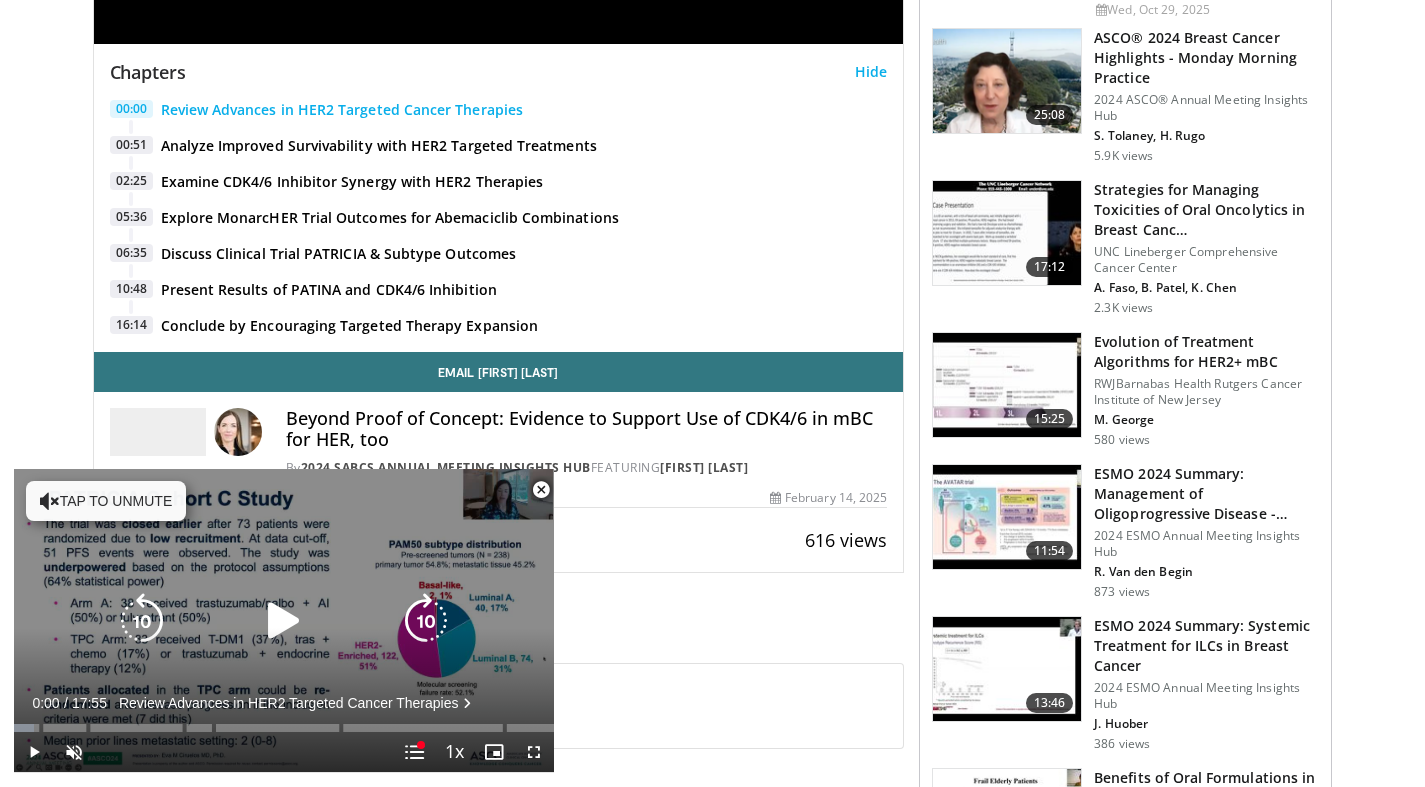 scroll, scrollTop: 689, scrollLeft: 0, axis: vertical 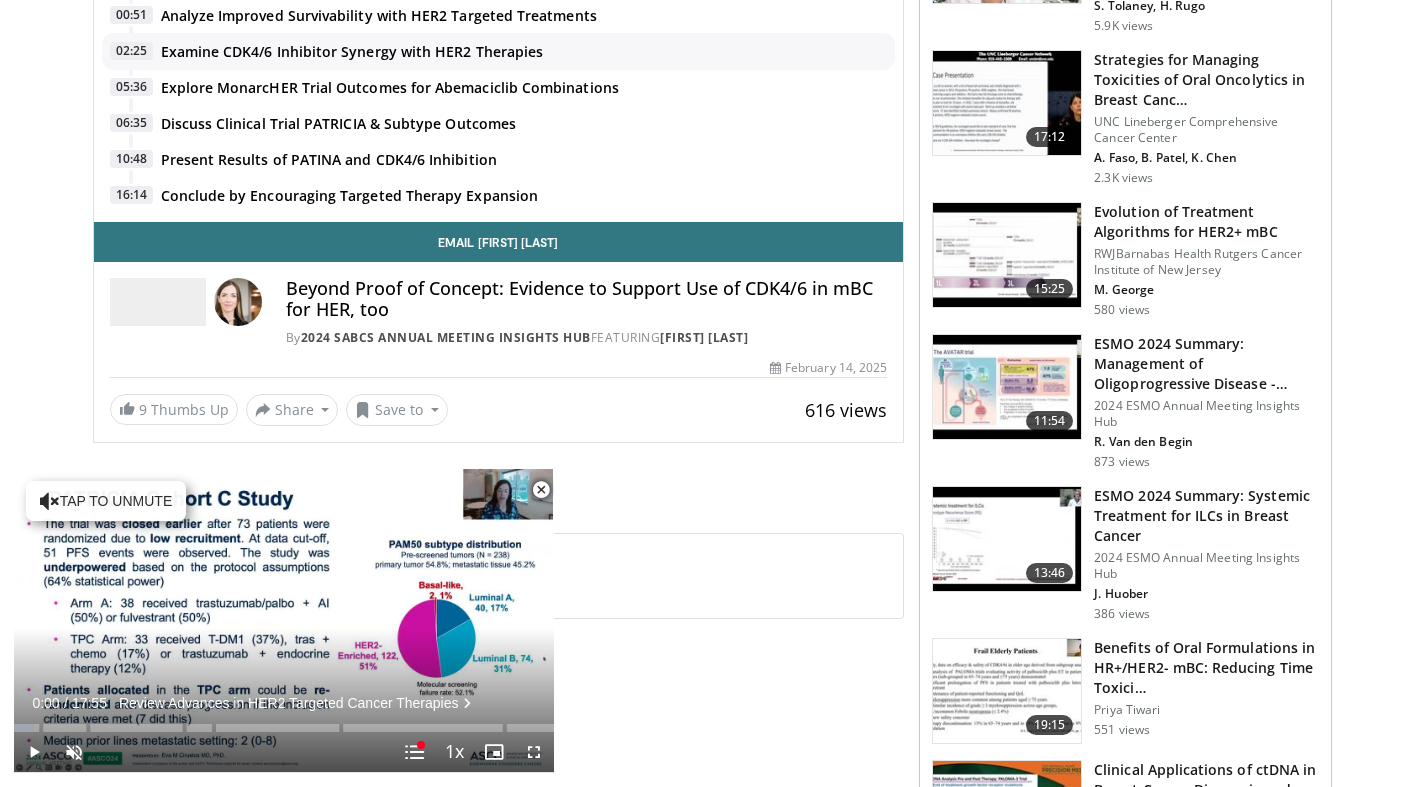 click at bounding box center (541, 490) 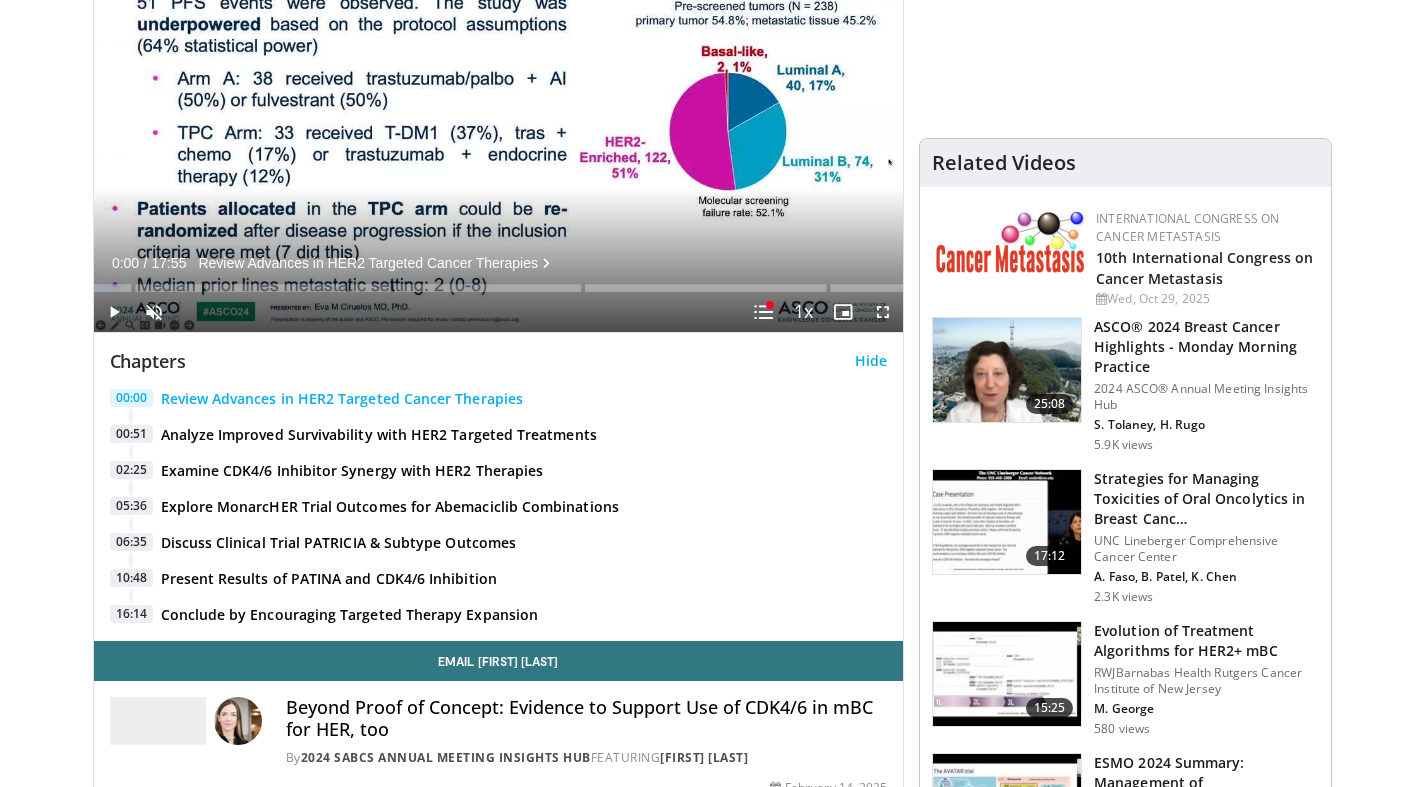 scroll, scrollTop: 0, scrollLeft: 0, axis: both 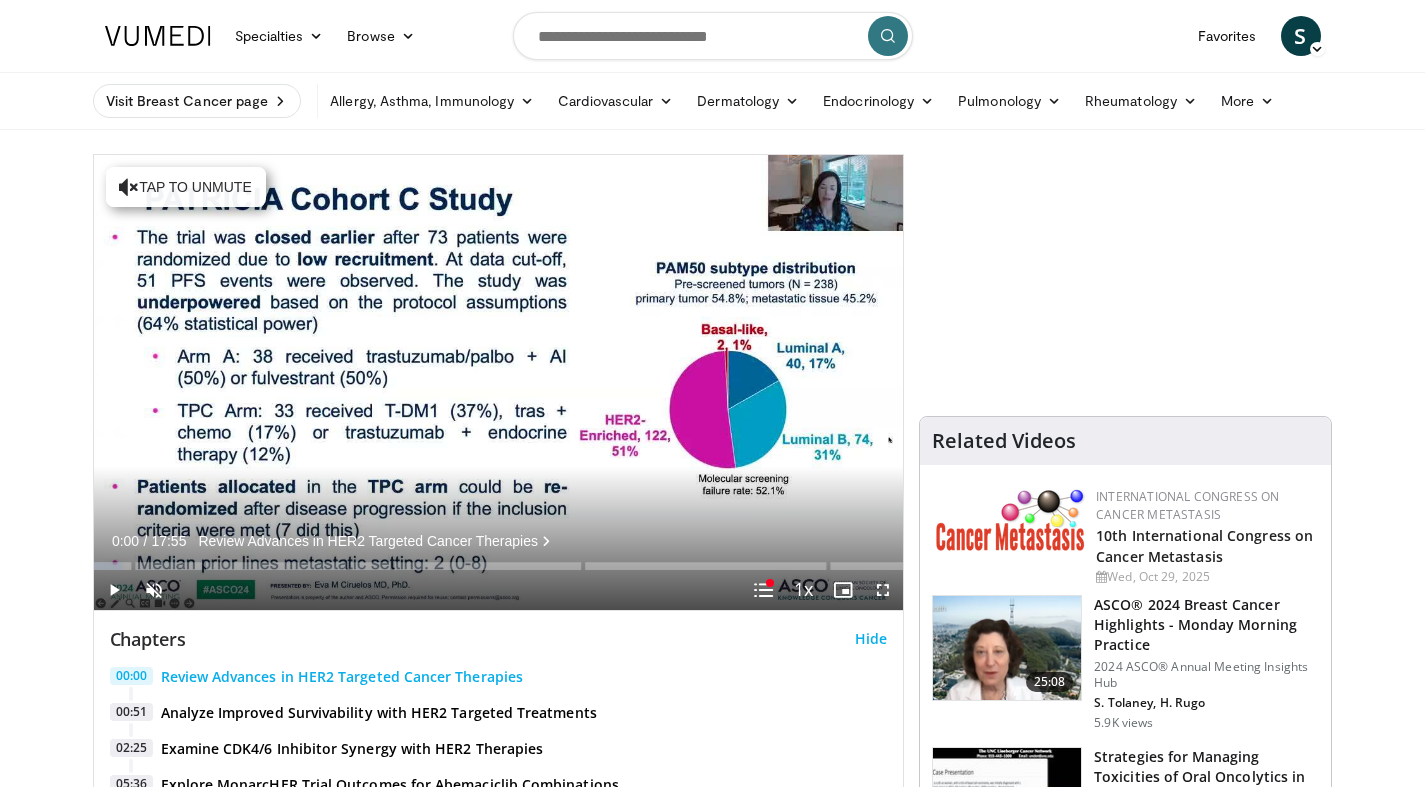 click at bounding box center [713, 36] 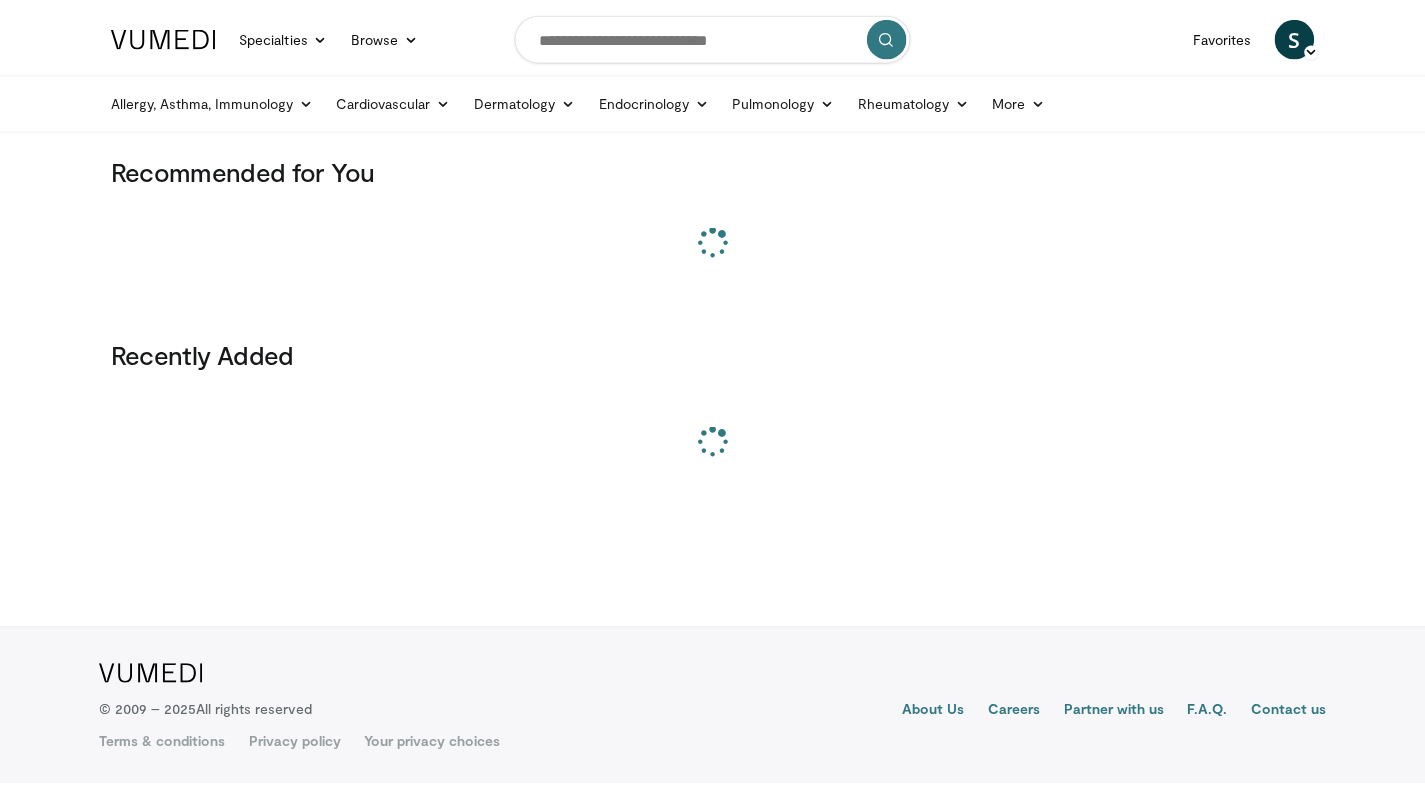 scroll, scrollTop: 0, scrollLeft: 0, axis: both 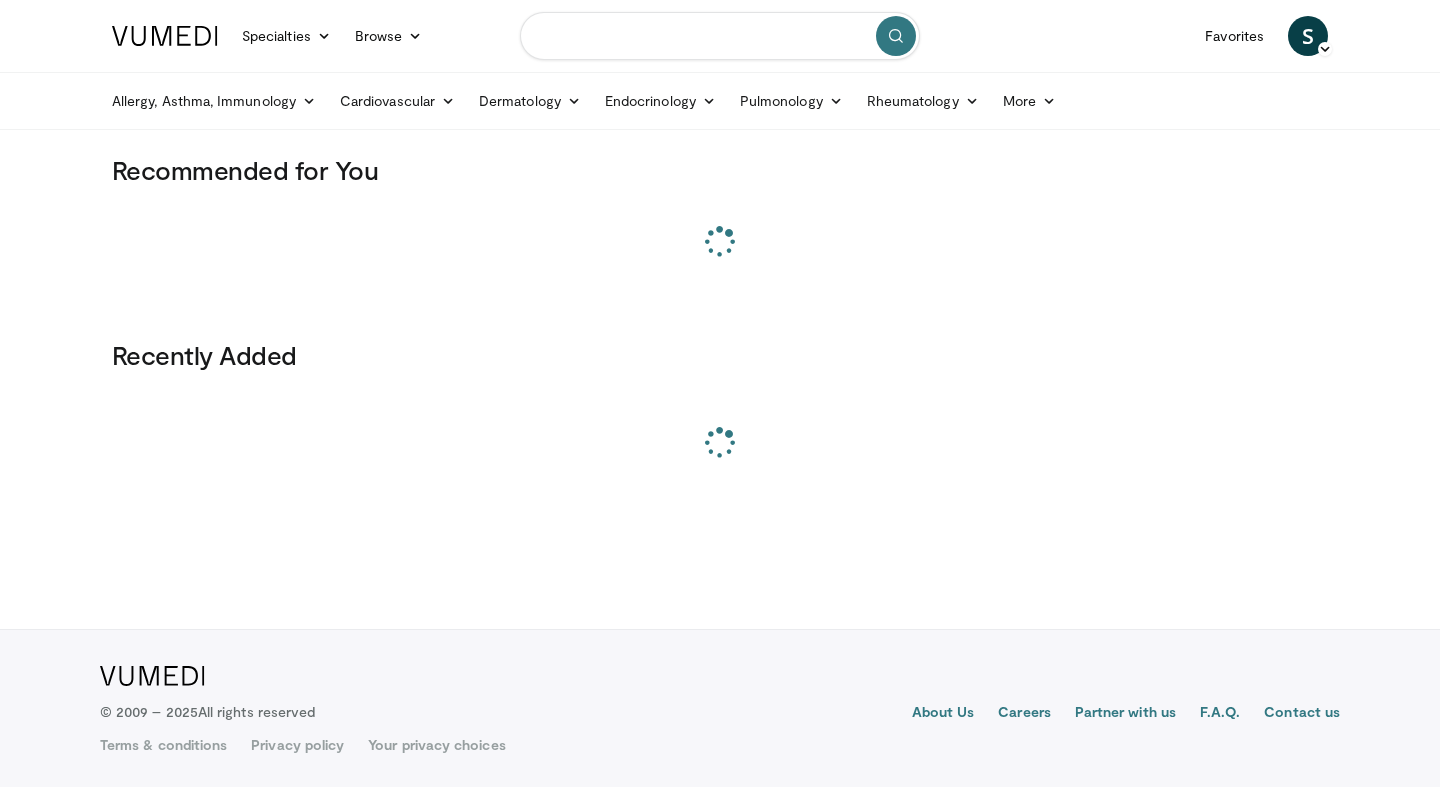 click at bounding box center [720, 36] 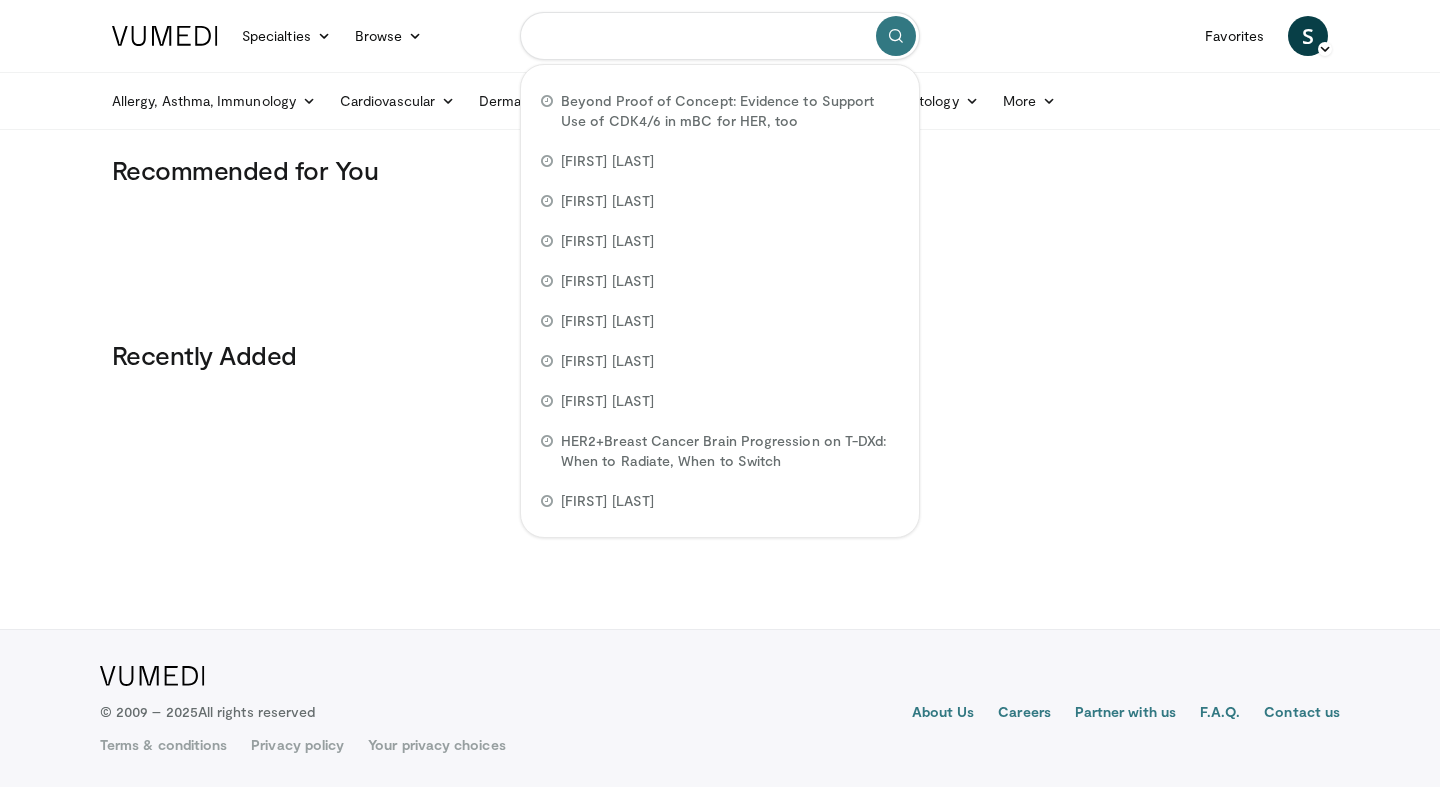 paste on "**********" 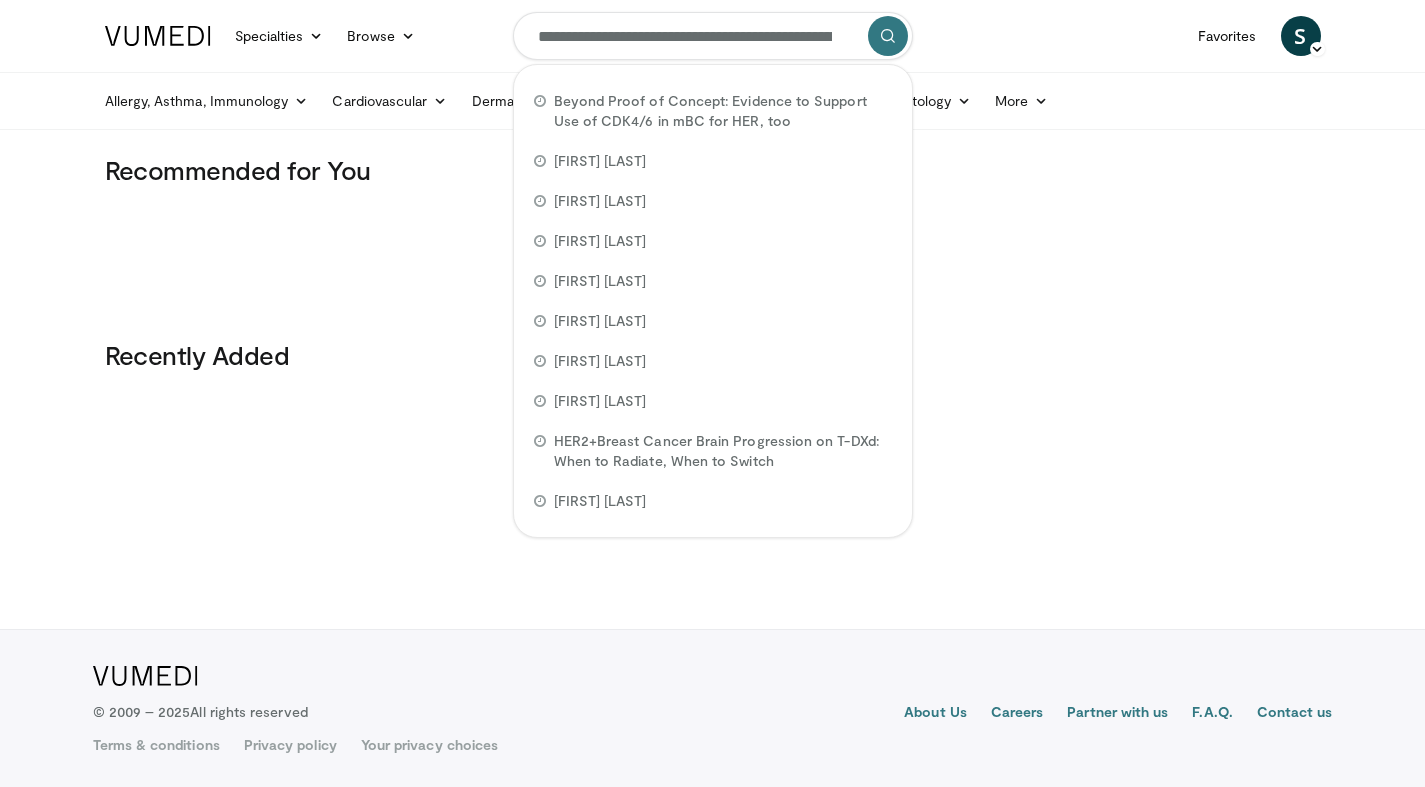 scroll, scrollTop: 0, scrollLeft: 493, axis: horizontal 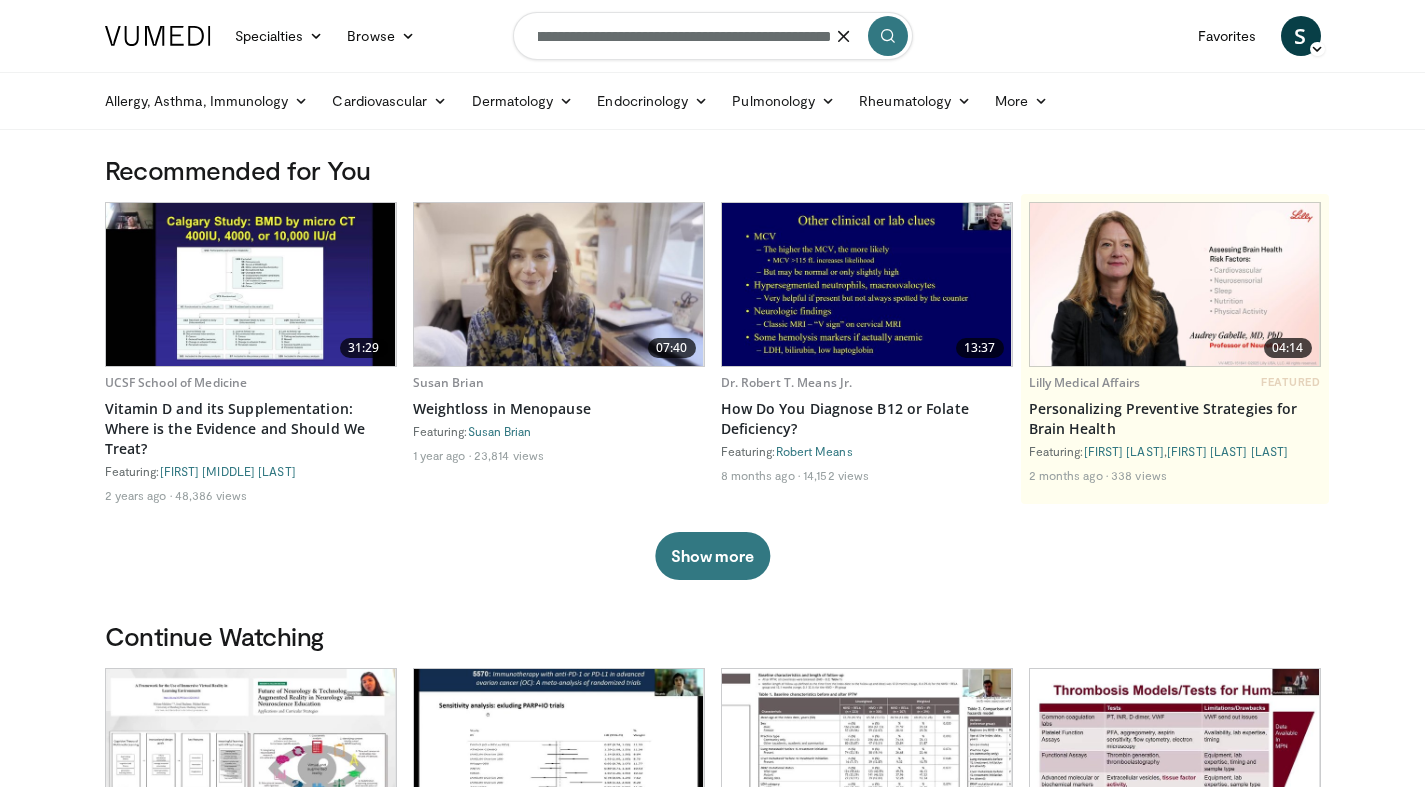 type on "**********" 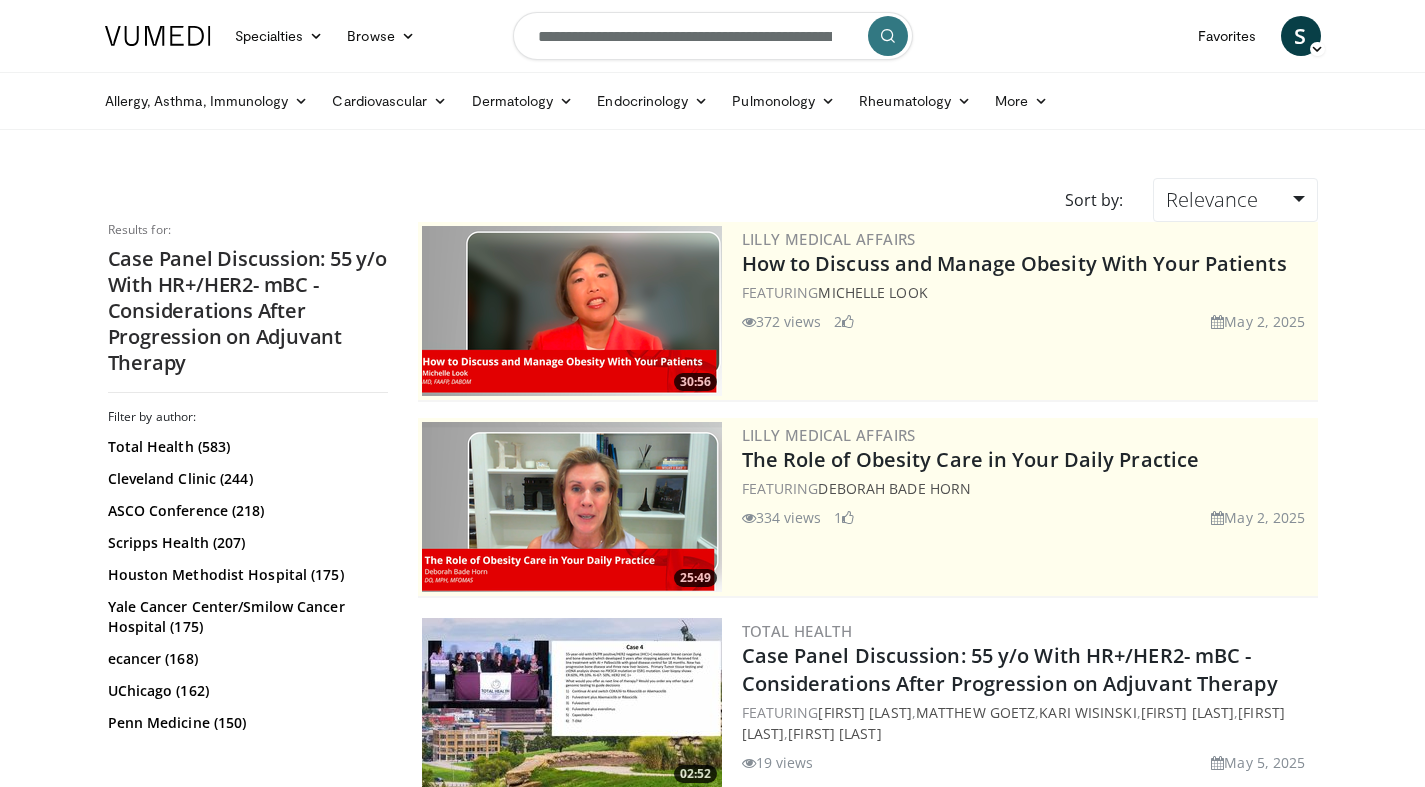 scroll, scrollTop: 0, scrollLeft: 0, axis: both 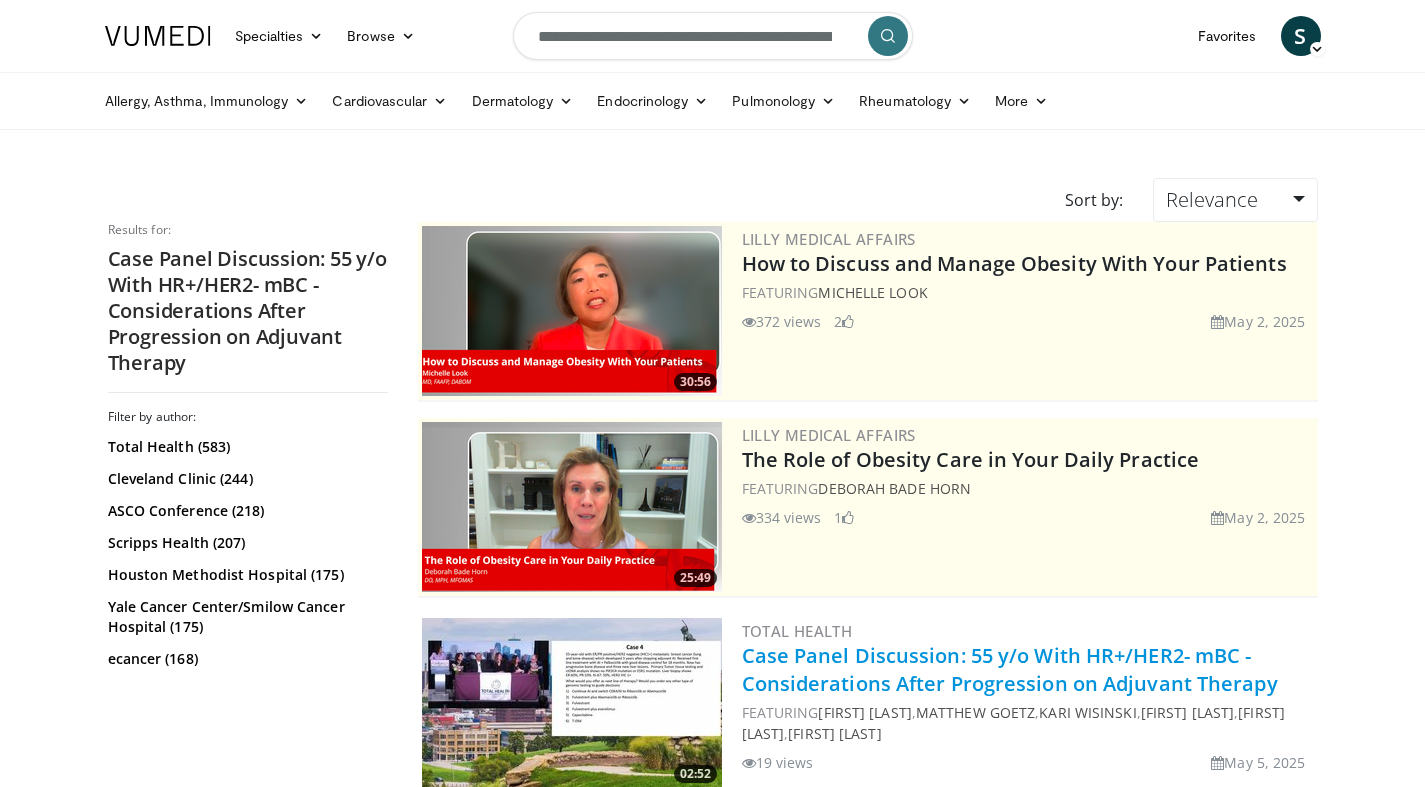 click on "Case Panel Discussion: 55 y/o With HR+/HER2- mBC - Considerations After Progression on Adjuvant Therapy" at bounding box center [1010, 669] 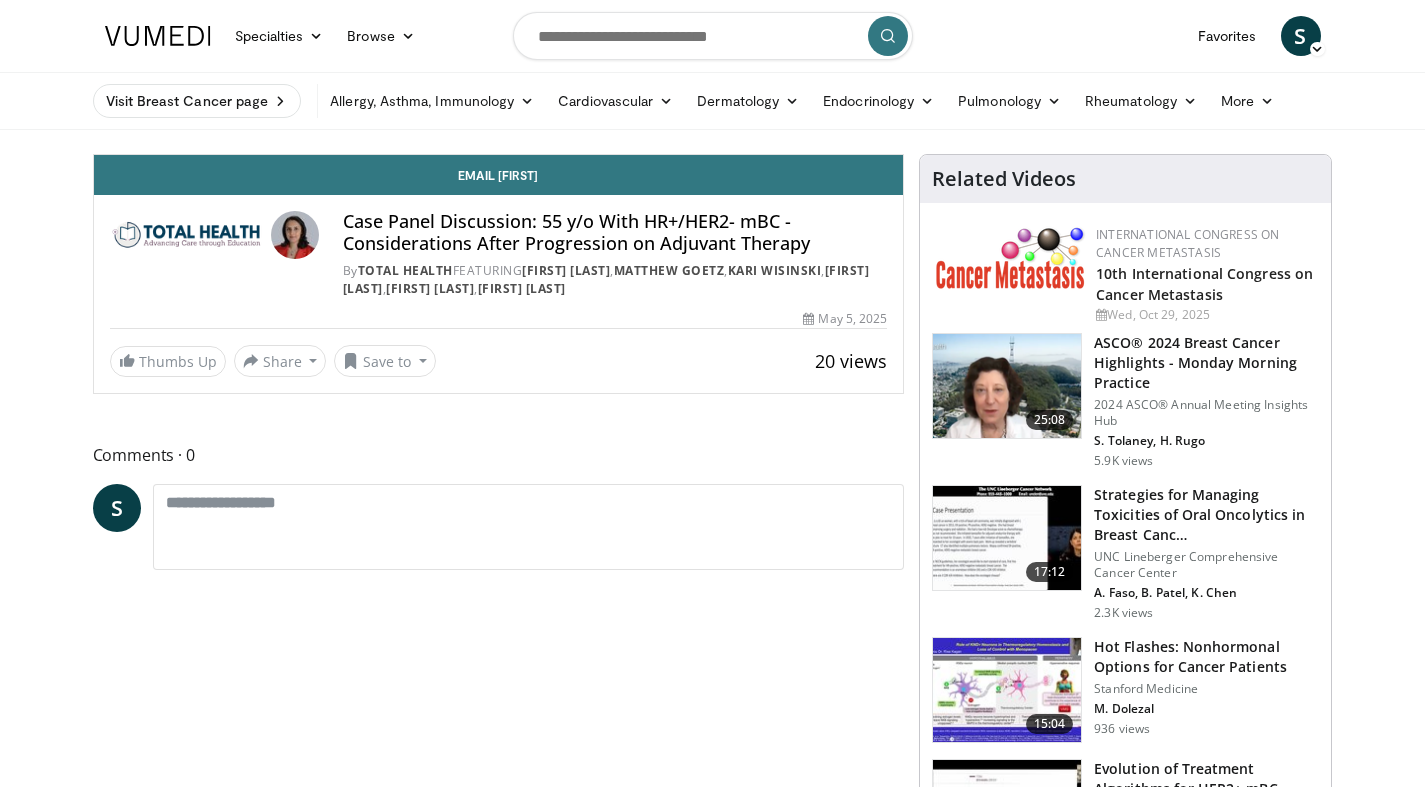 scroll, scrollTop: 0, scrollLeft: 0, axis: both 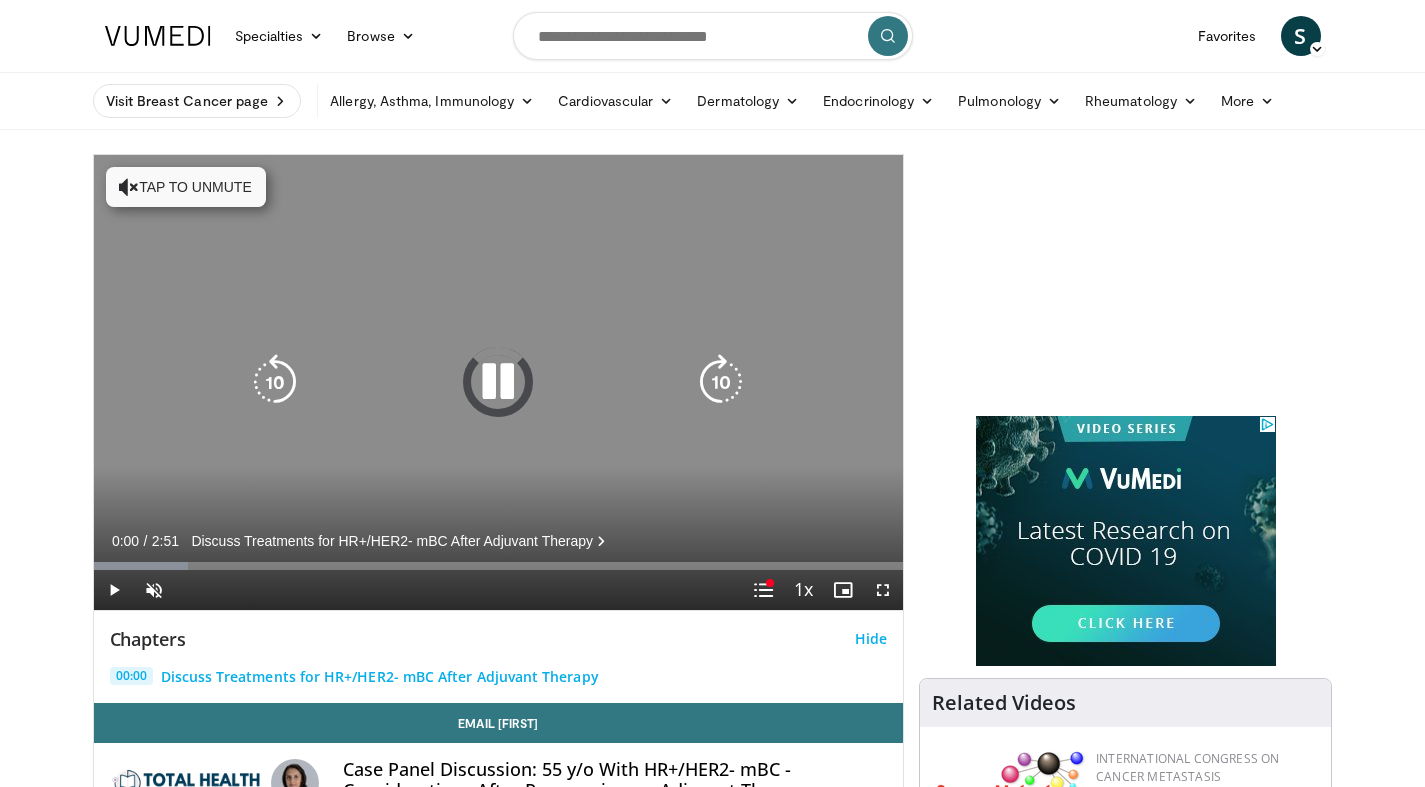 click at bounding box center [498, 382] 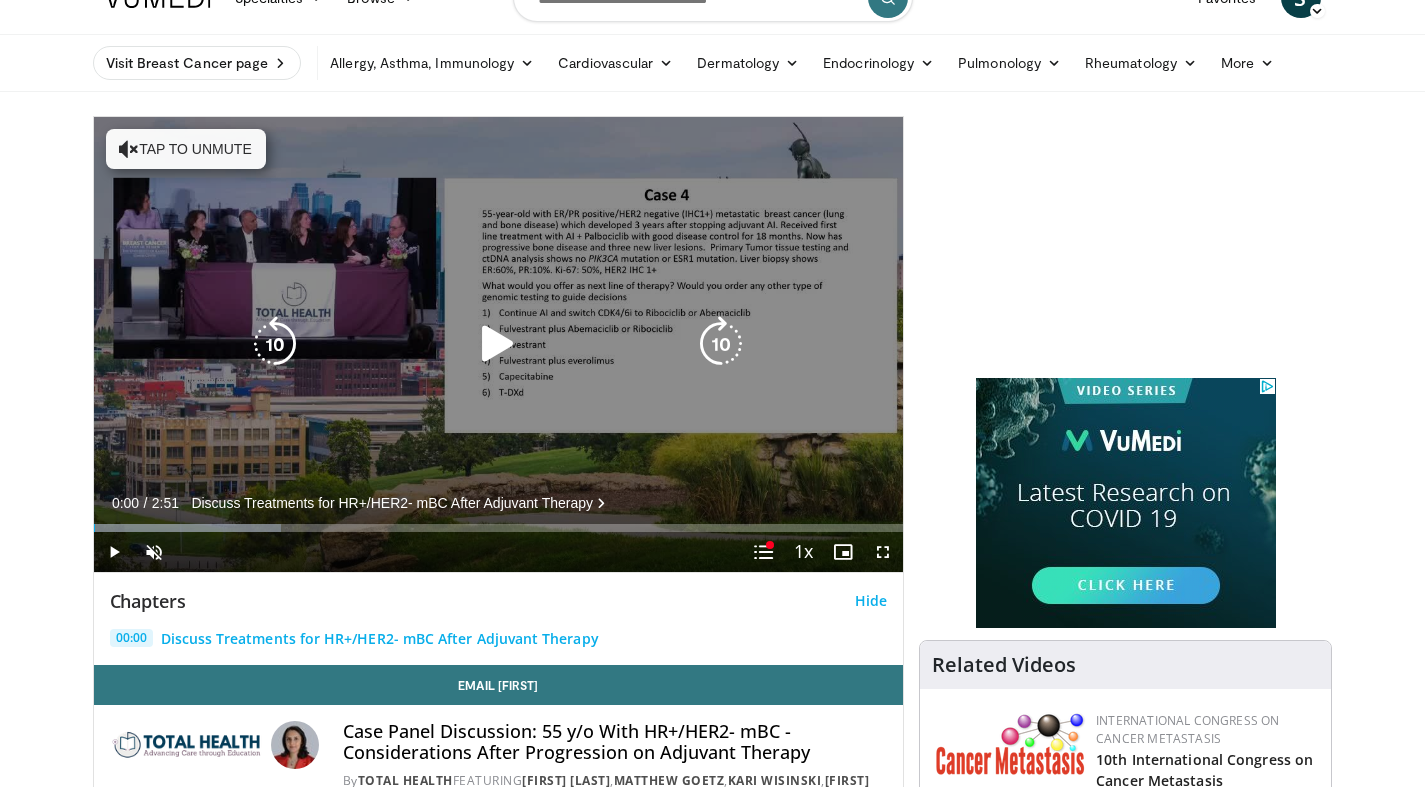 scroll, scrollTop: 53, scrollLeft: 0, axis: vertical 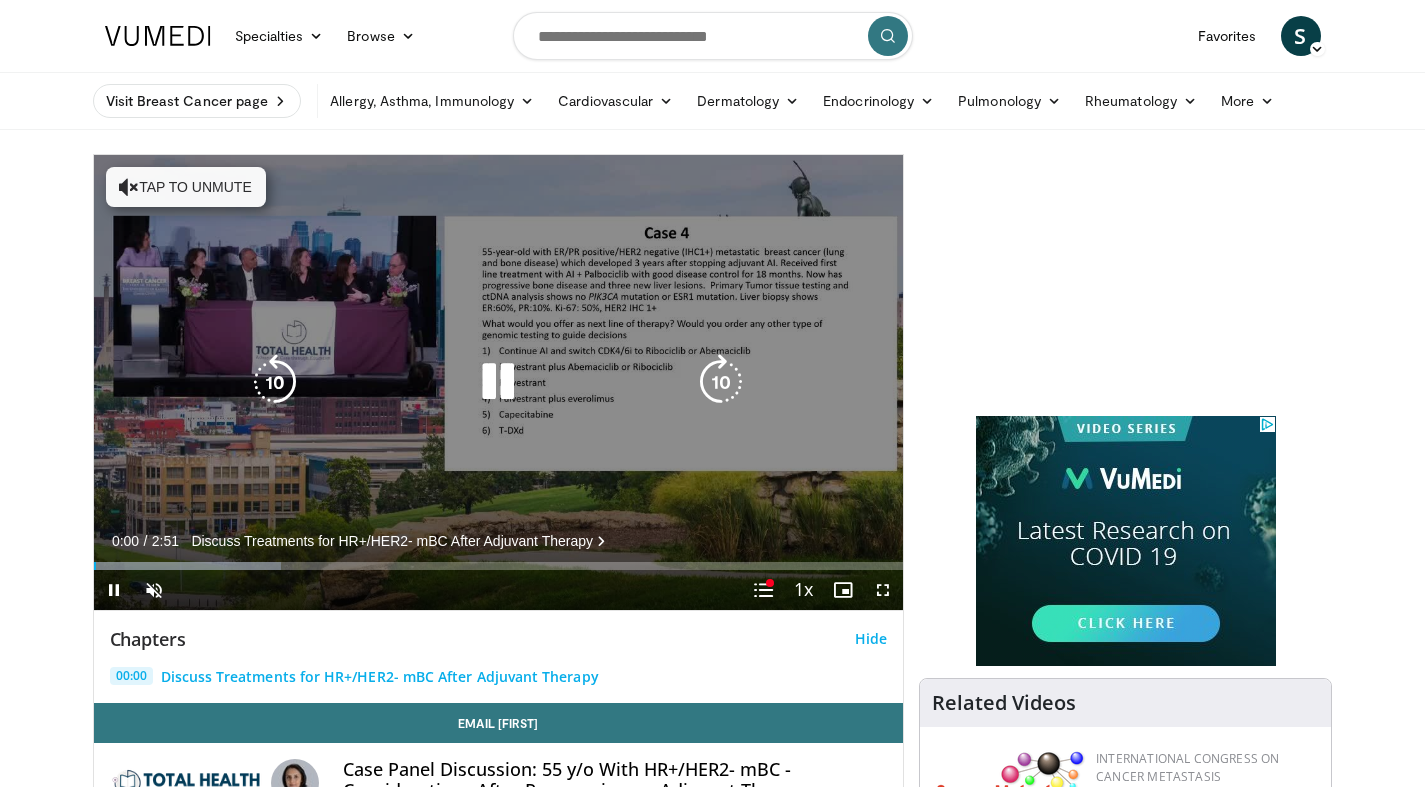 click at bounding box center [498, 382] 